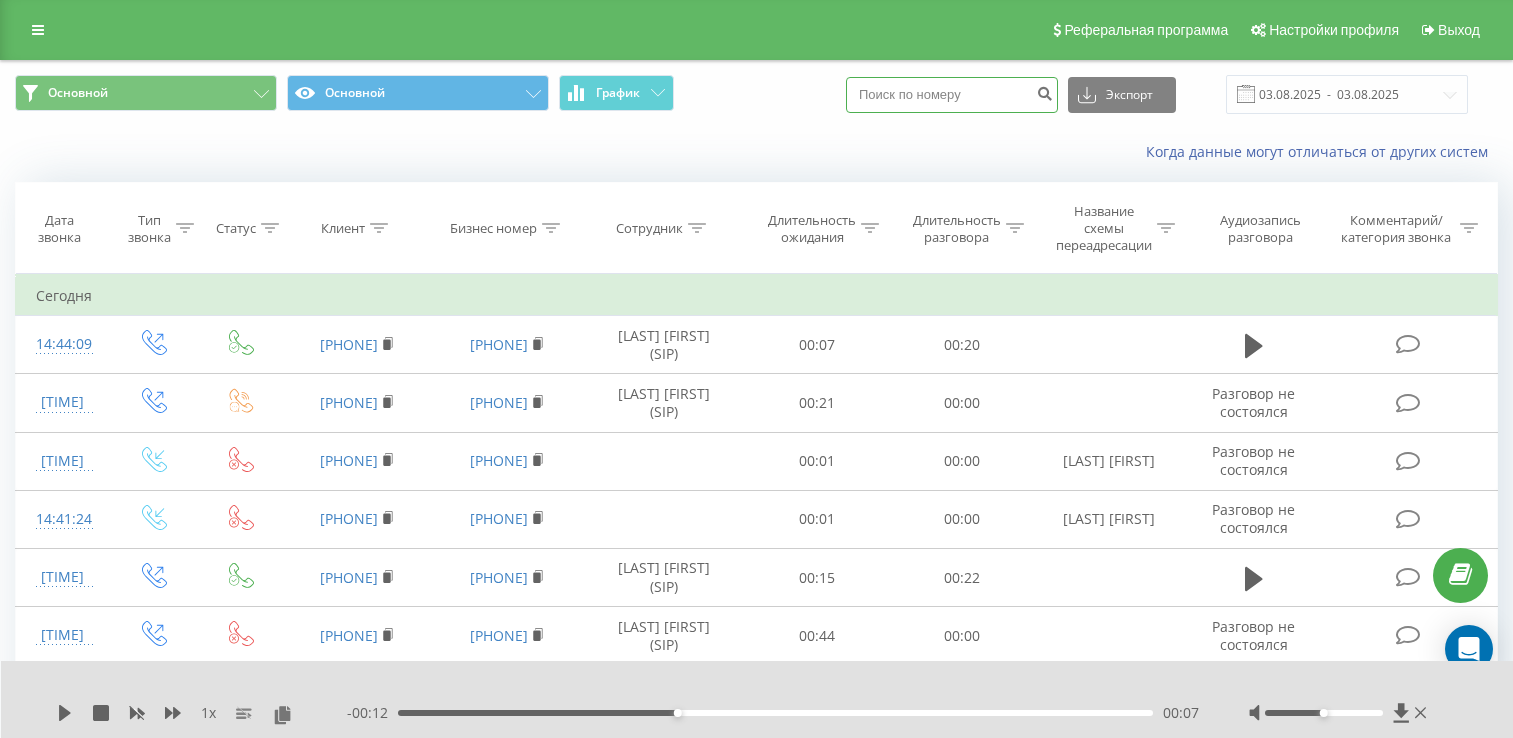 scroll, scrollTop: 0, scrollLeft: 0, axis: both 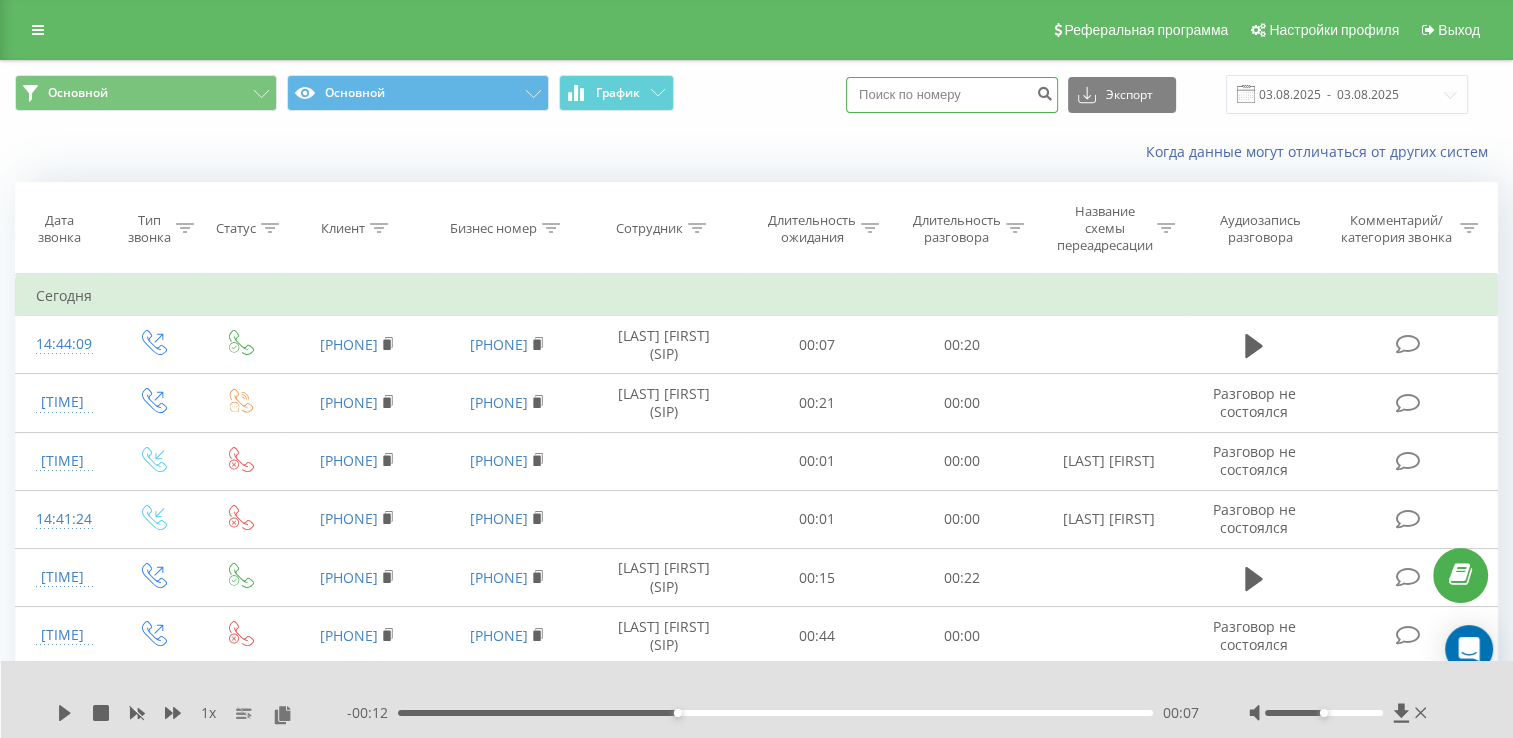 click at bounding box center (952, 95) 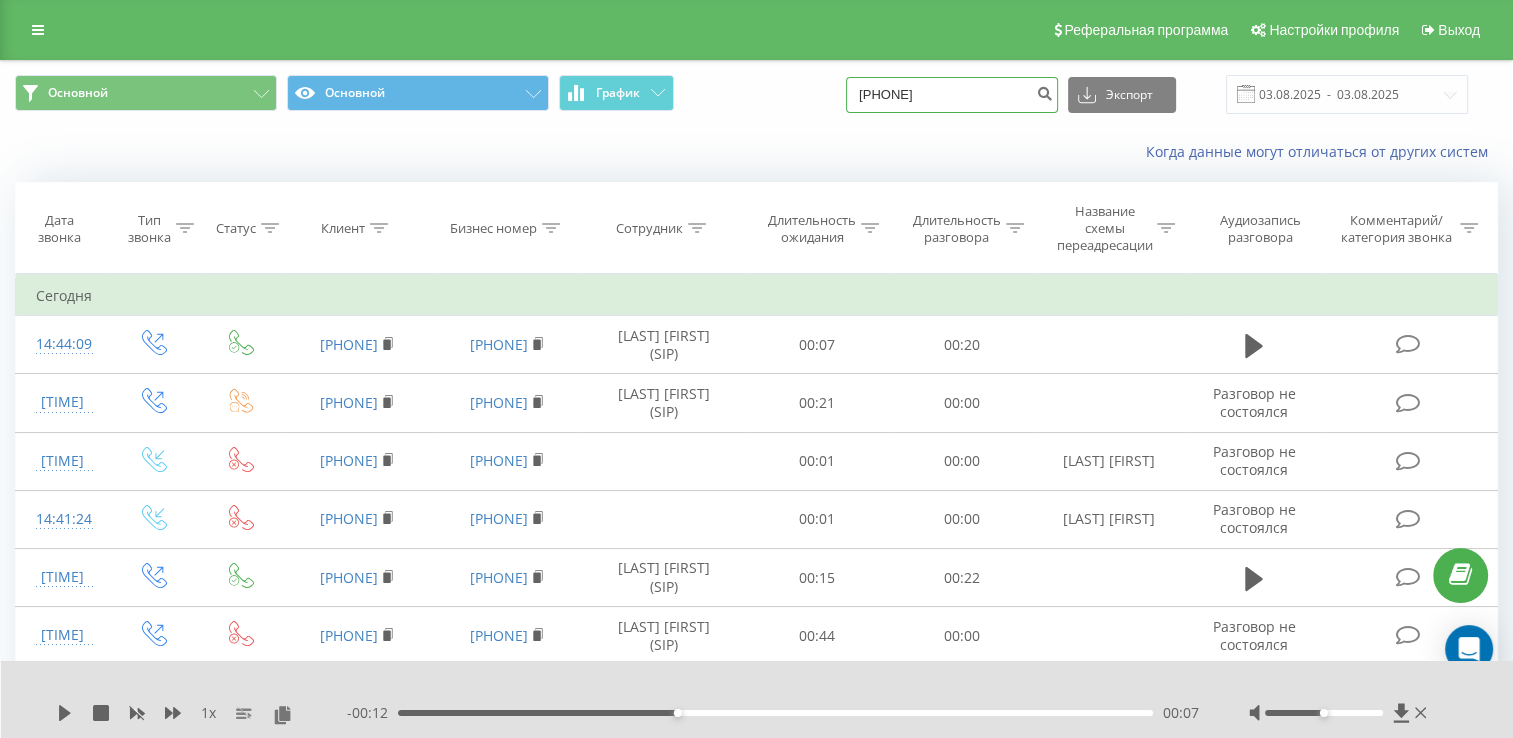 type on "0633627308" 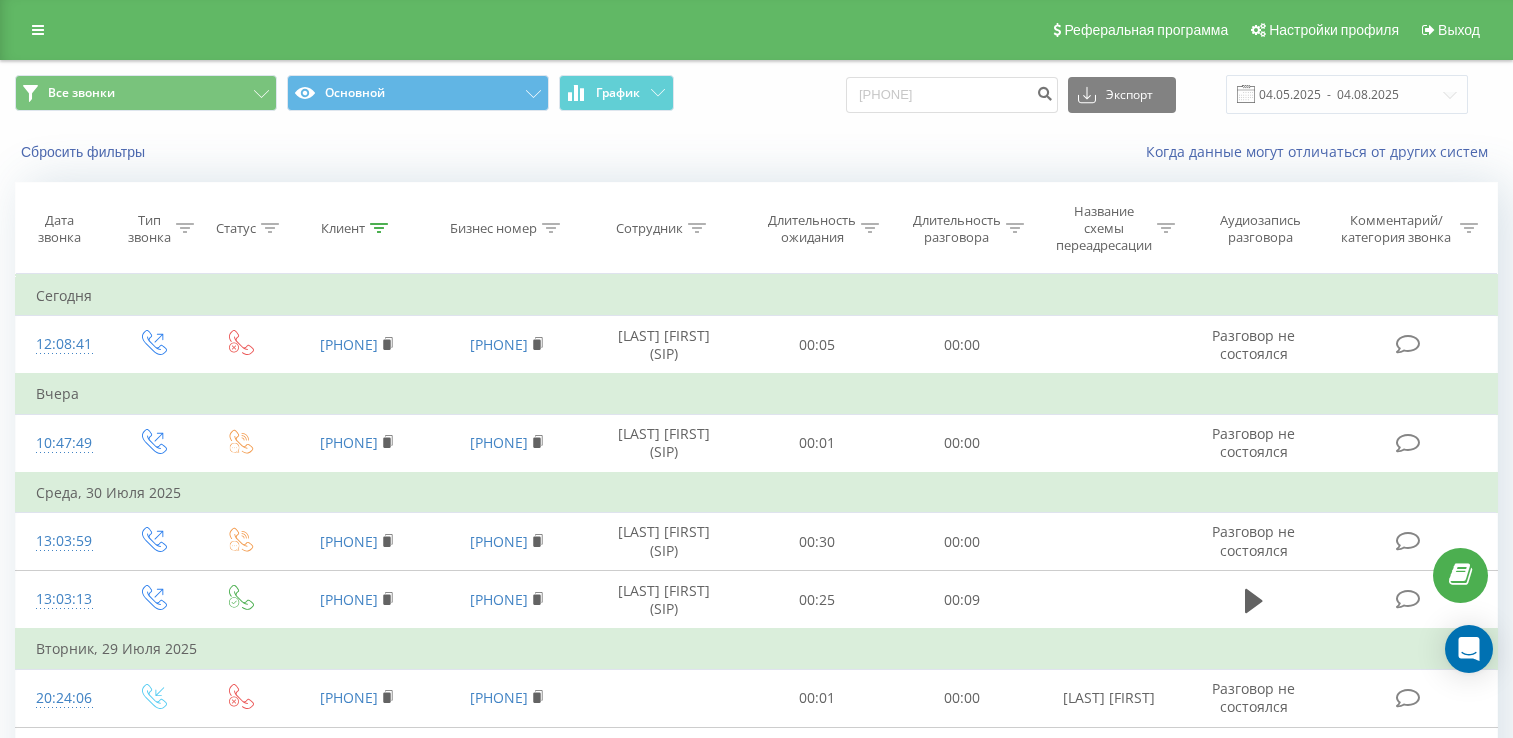 scroll, scrollTop: 0, scrollLeft: 0, axis: both 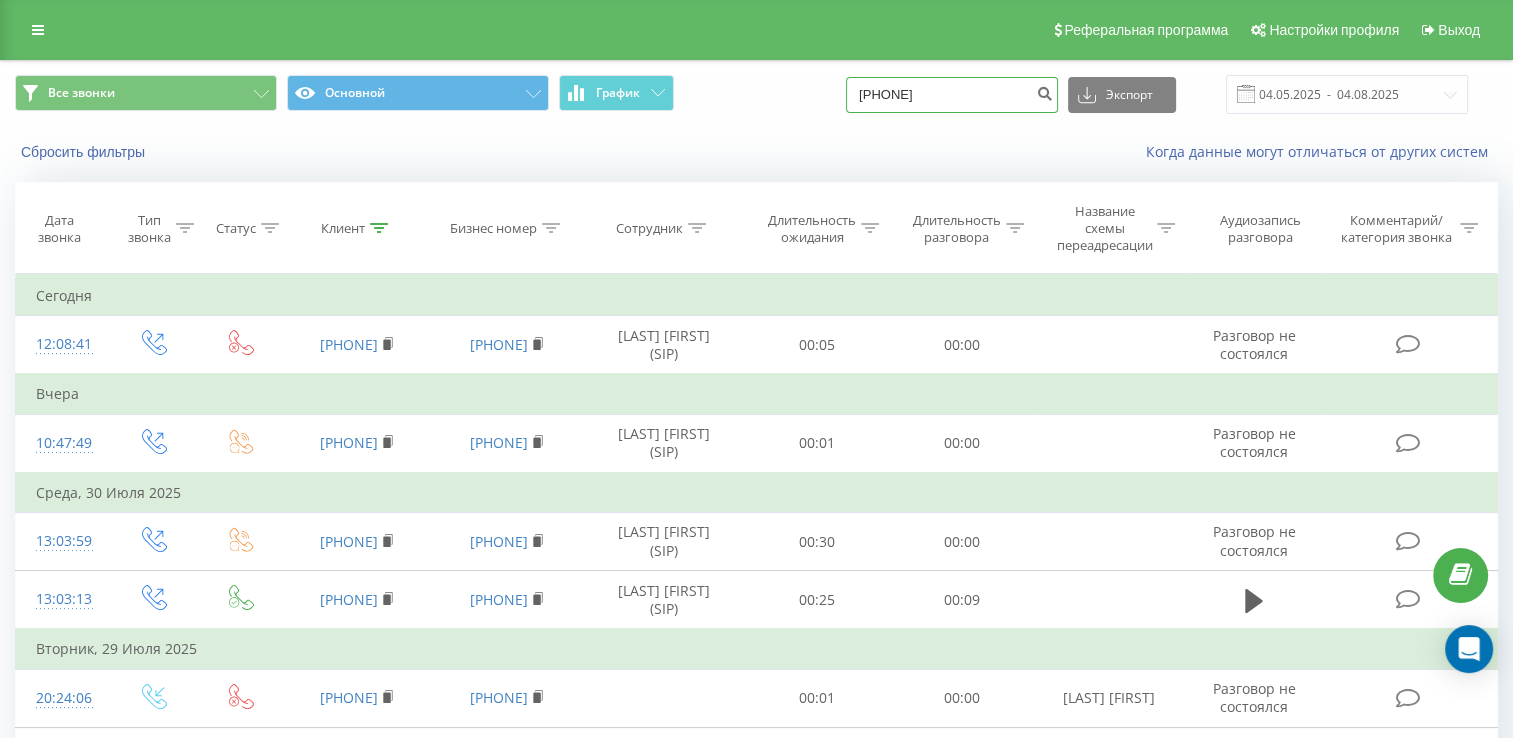 click on "0633627308" at bounding box center [952, 95] 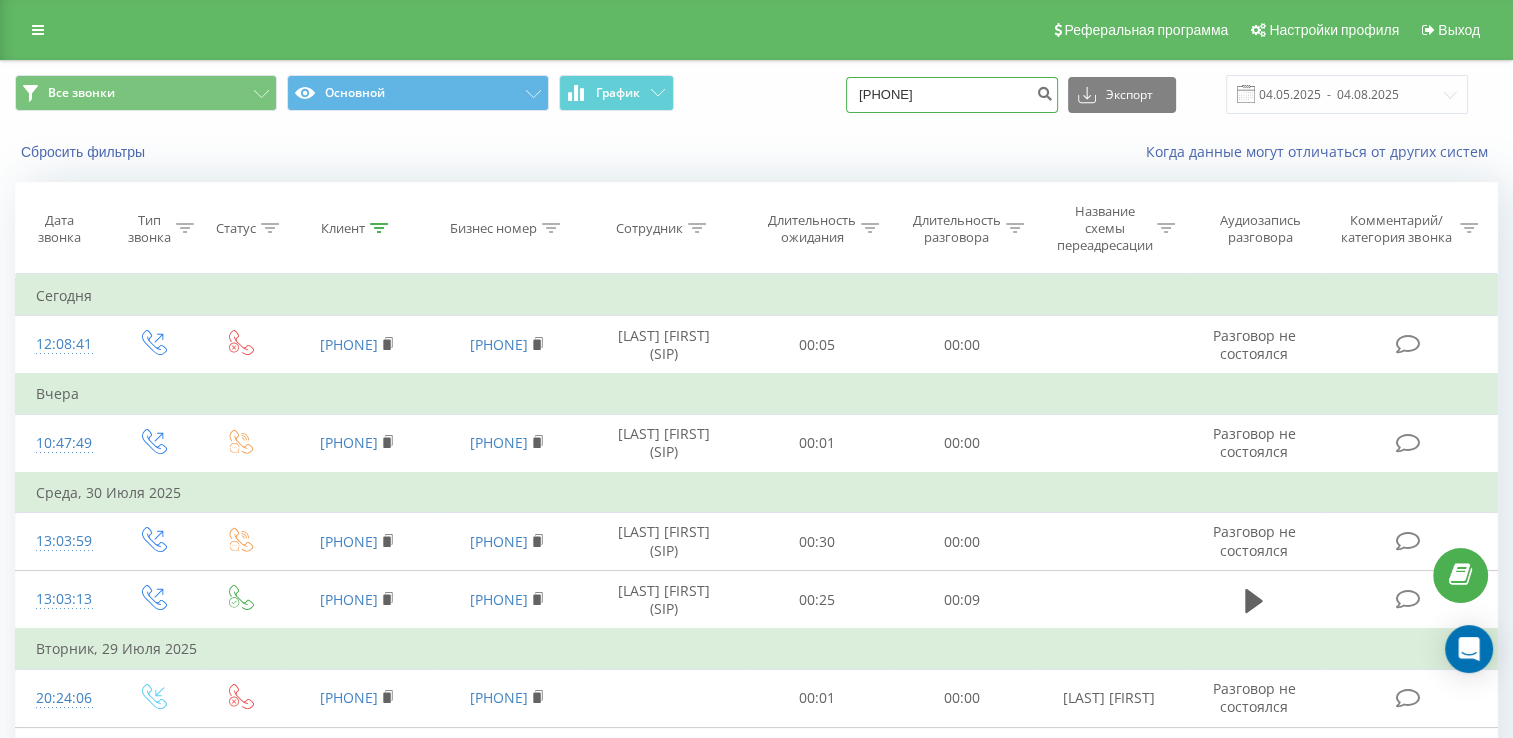click on "[PHONE]" at bounding box center (952, 95) 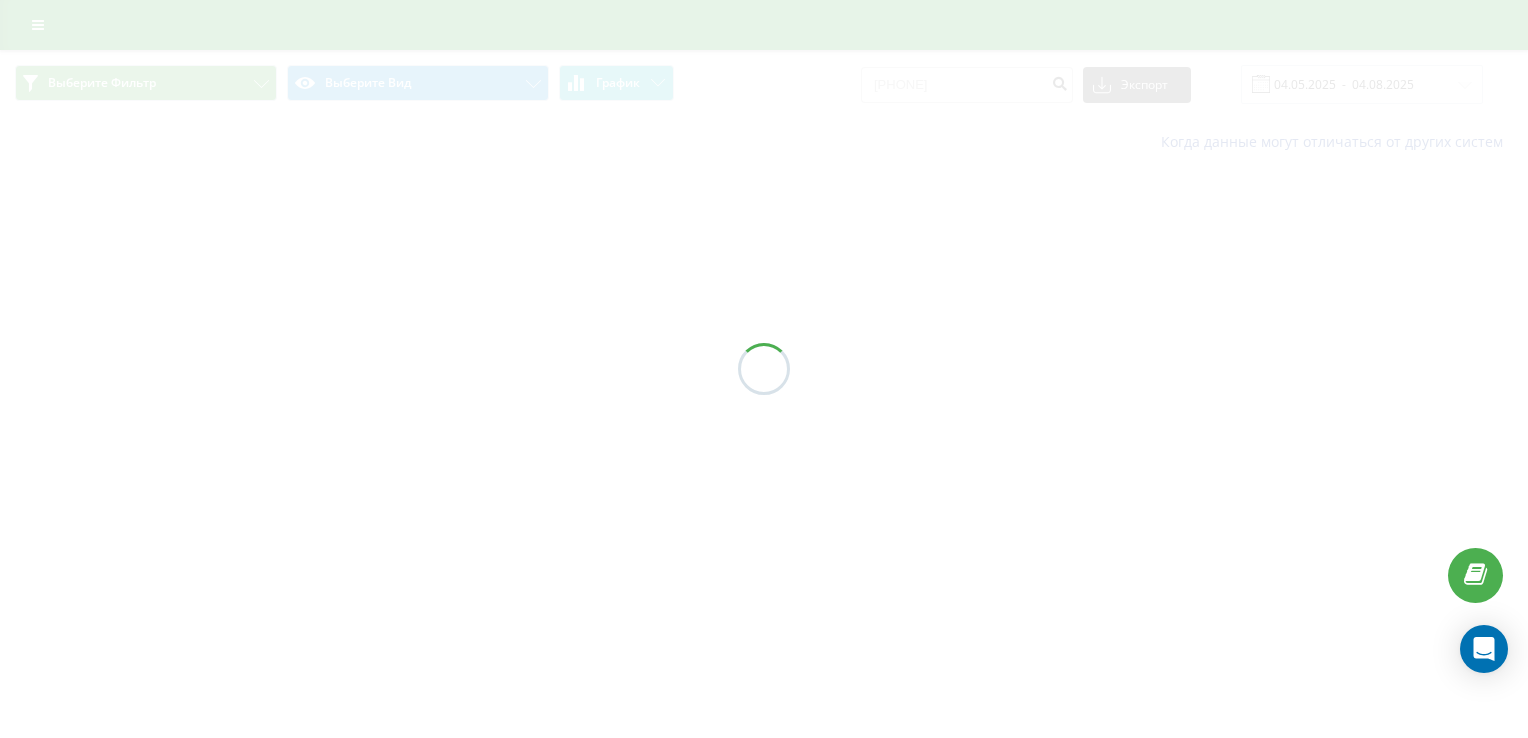 scroll, scrollTop: 0, scrollLeft: 0, axis: both 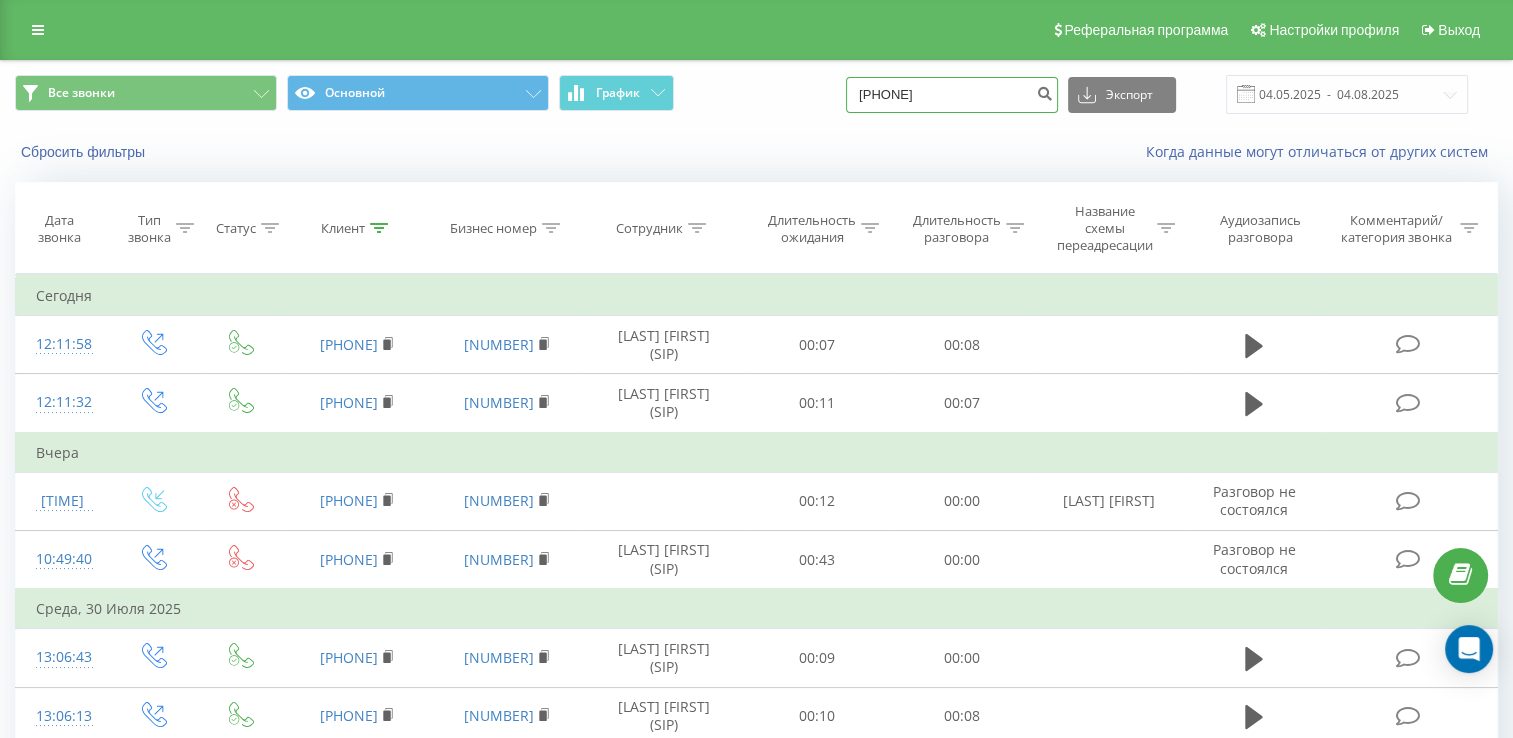 click on "[PHONE]" at bounding box center (952, 95) 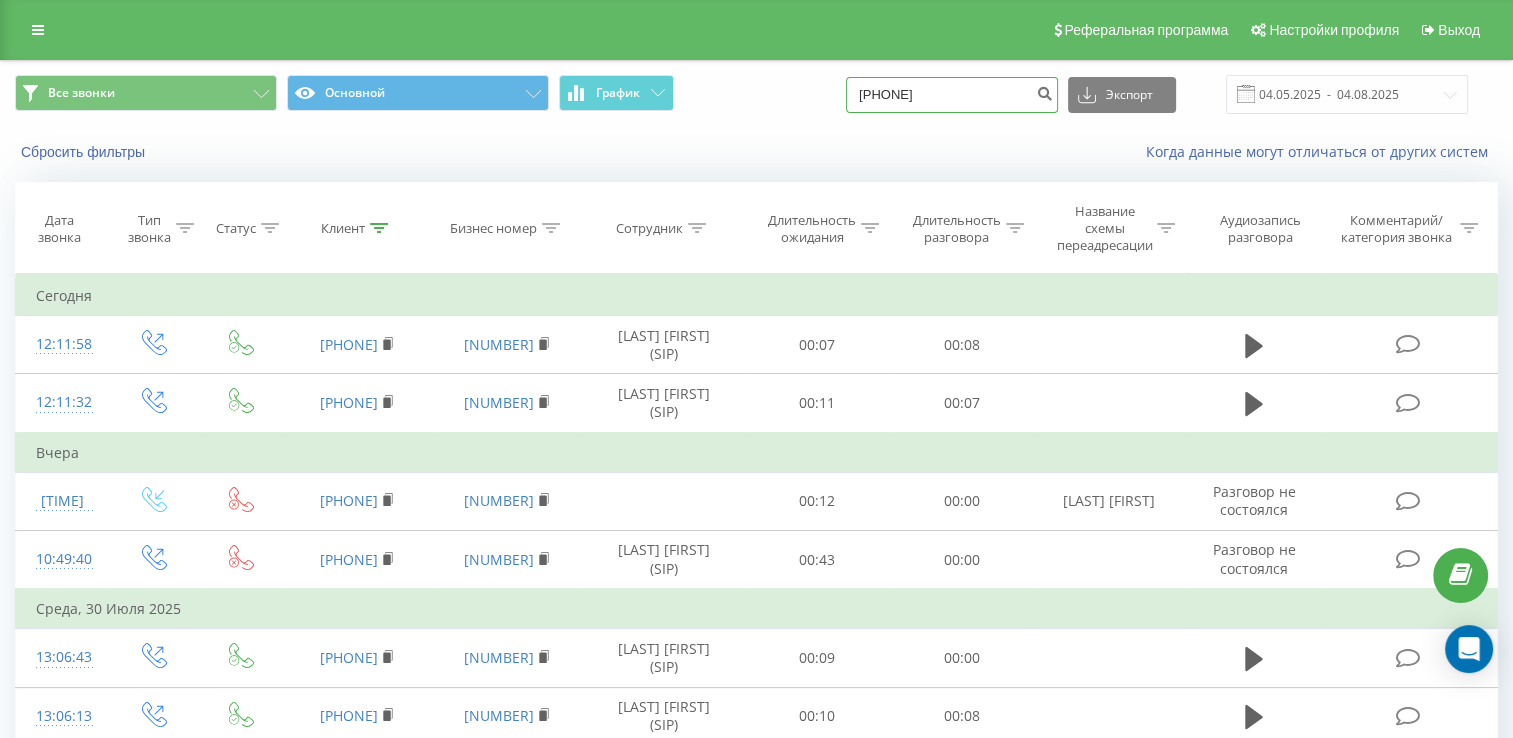 drag, startPoint x: 908, startPoint y: 91, endPoint x: 778, endPoint y: 89, distance: 130.01538 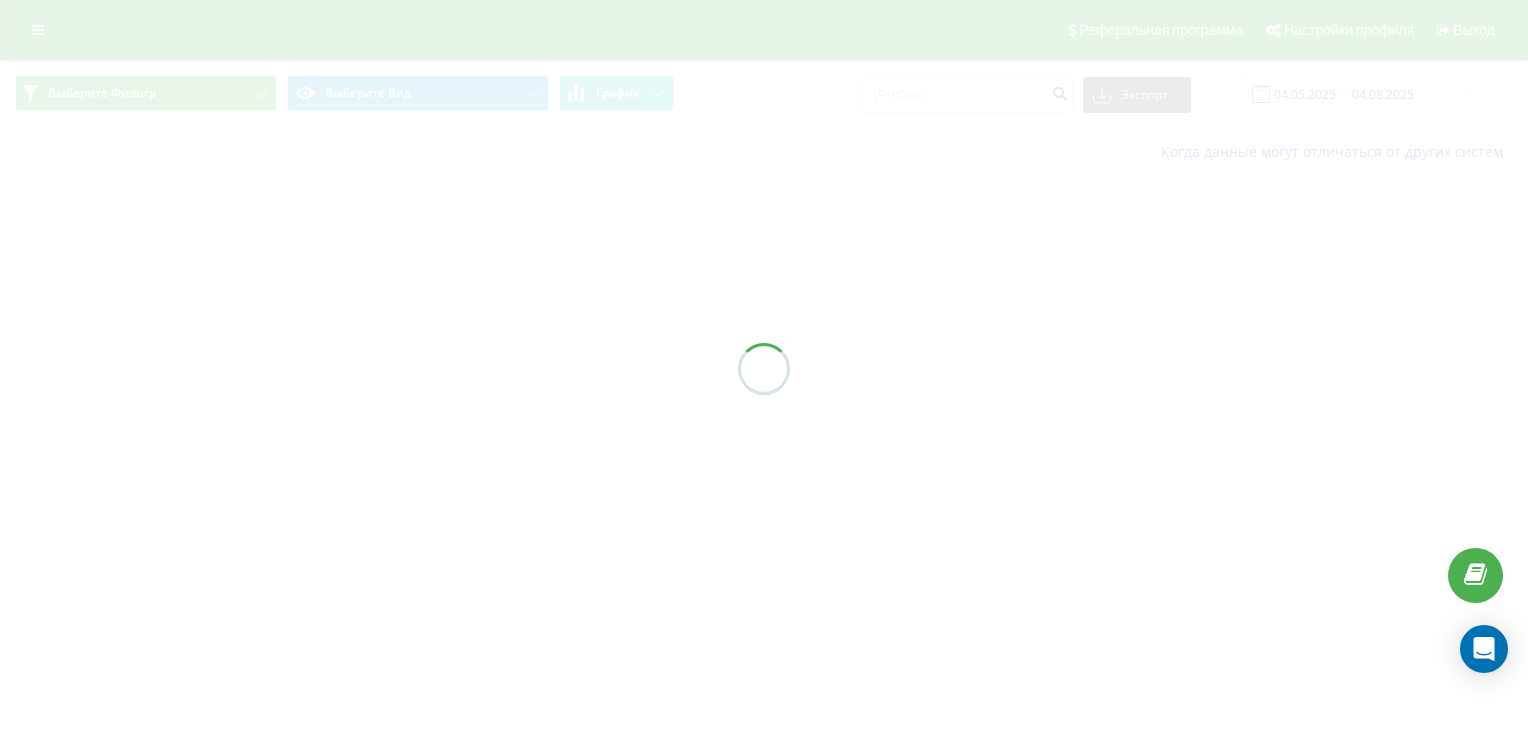 scroll, scrollTop: 0, scrollLeft: 0, axis: both 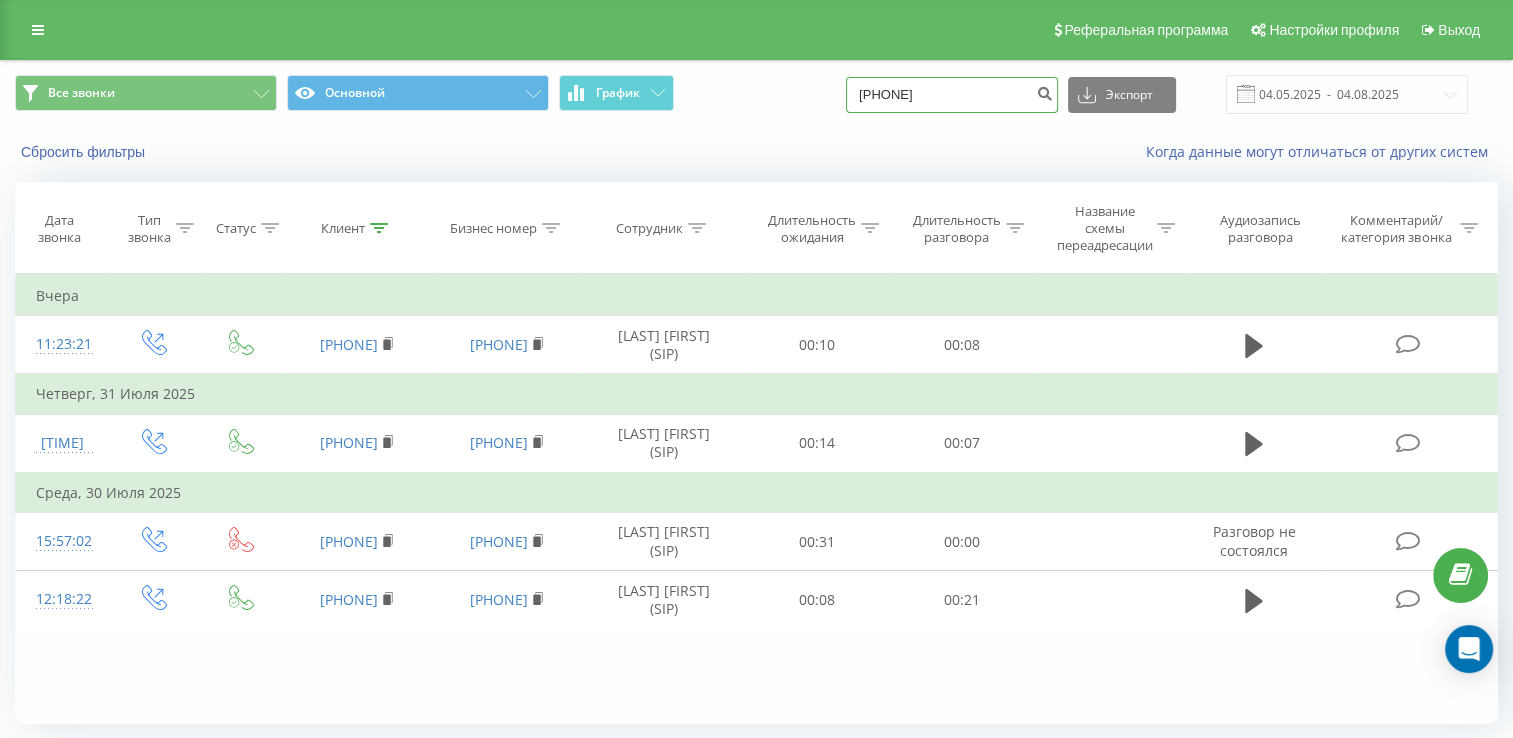 click on "[PHONE]" at bounding box center (952, 95) 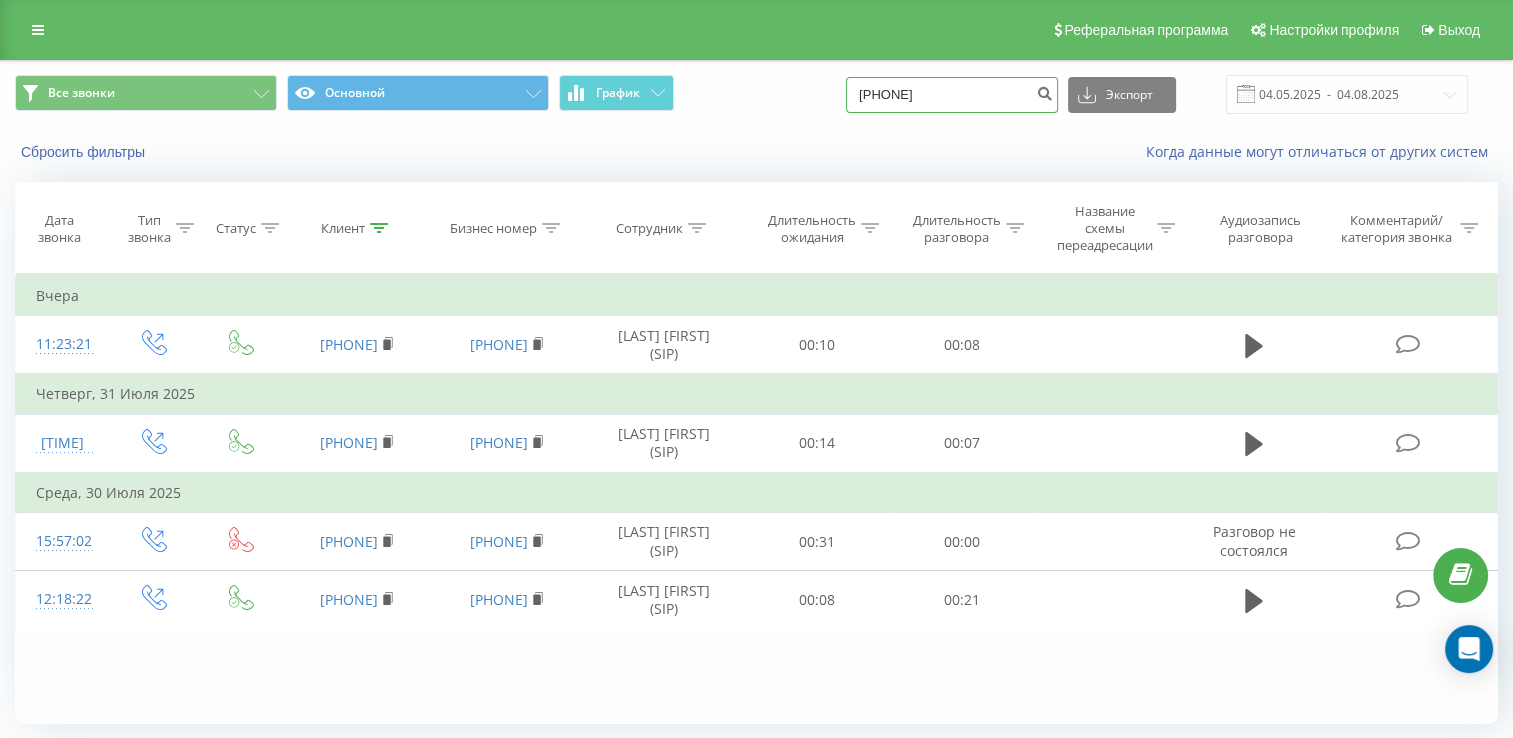 drag, startPoint x: 905, startPoint y: 94, endPoint x: 827, endPoint y: 88, distance: 78.23043 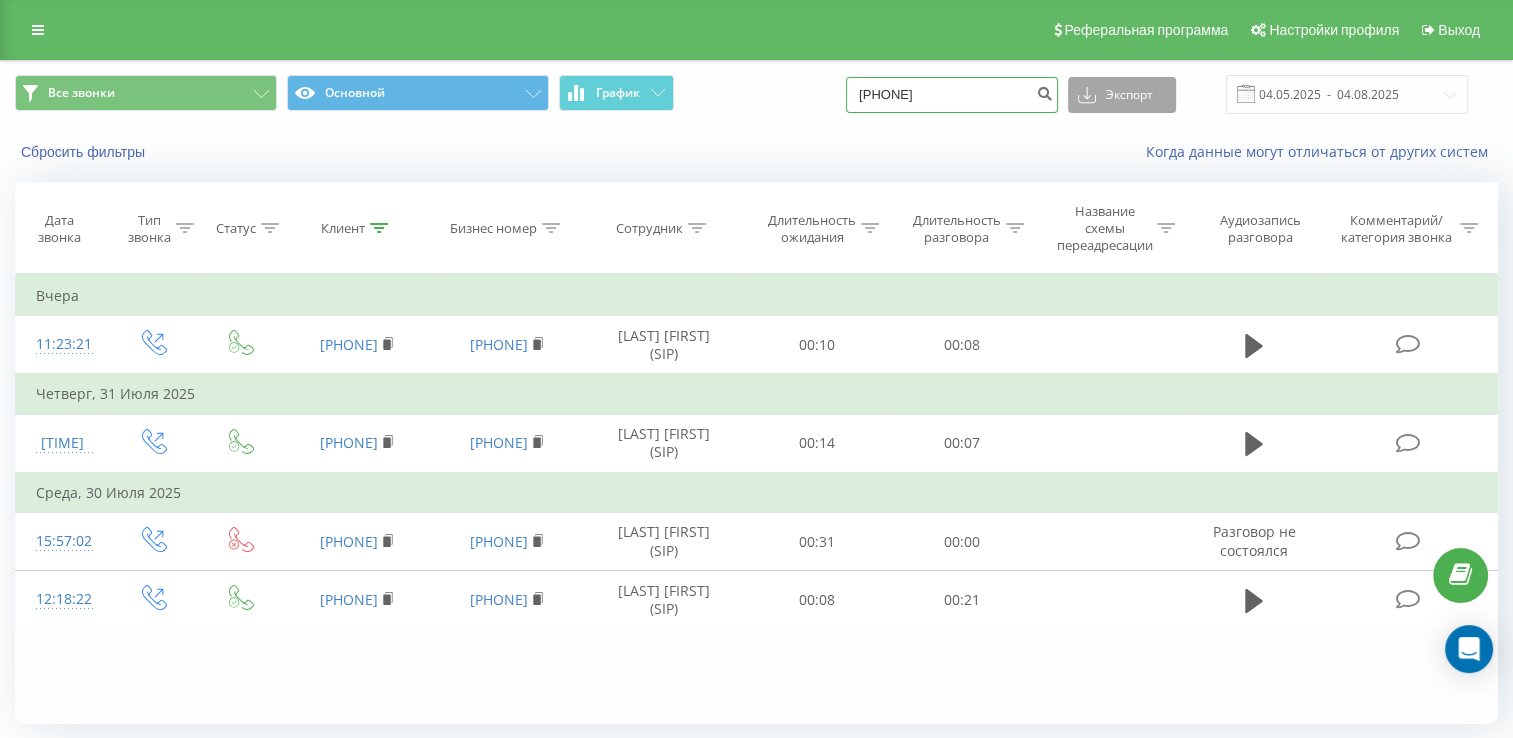 type on "0989977419" 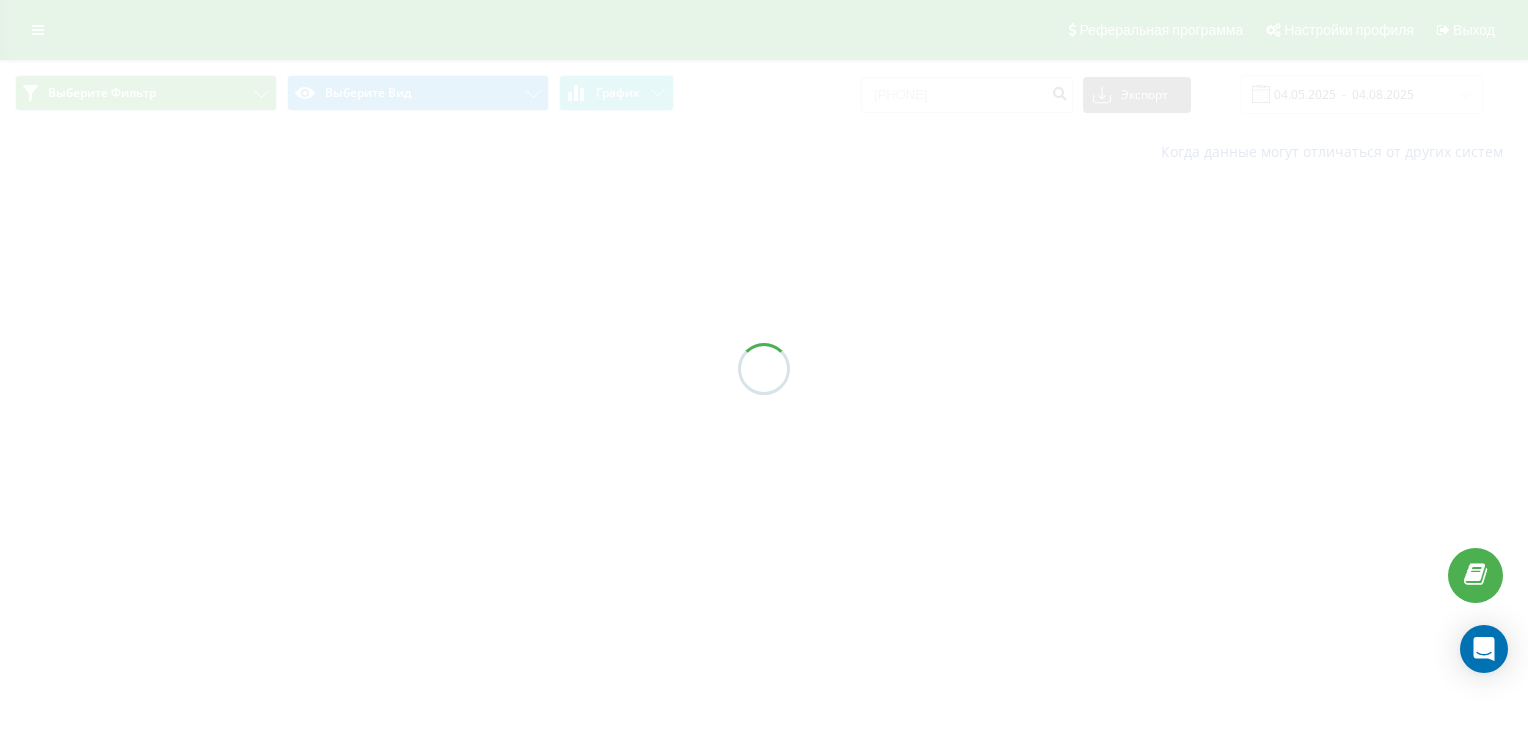 scroll, scrollTop: 0, scrollLeft: 0, axis: both 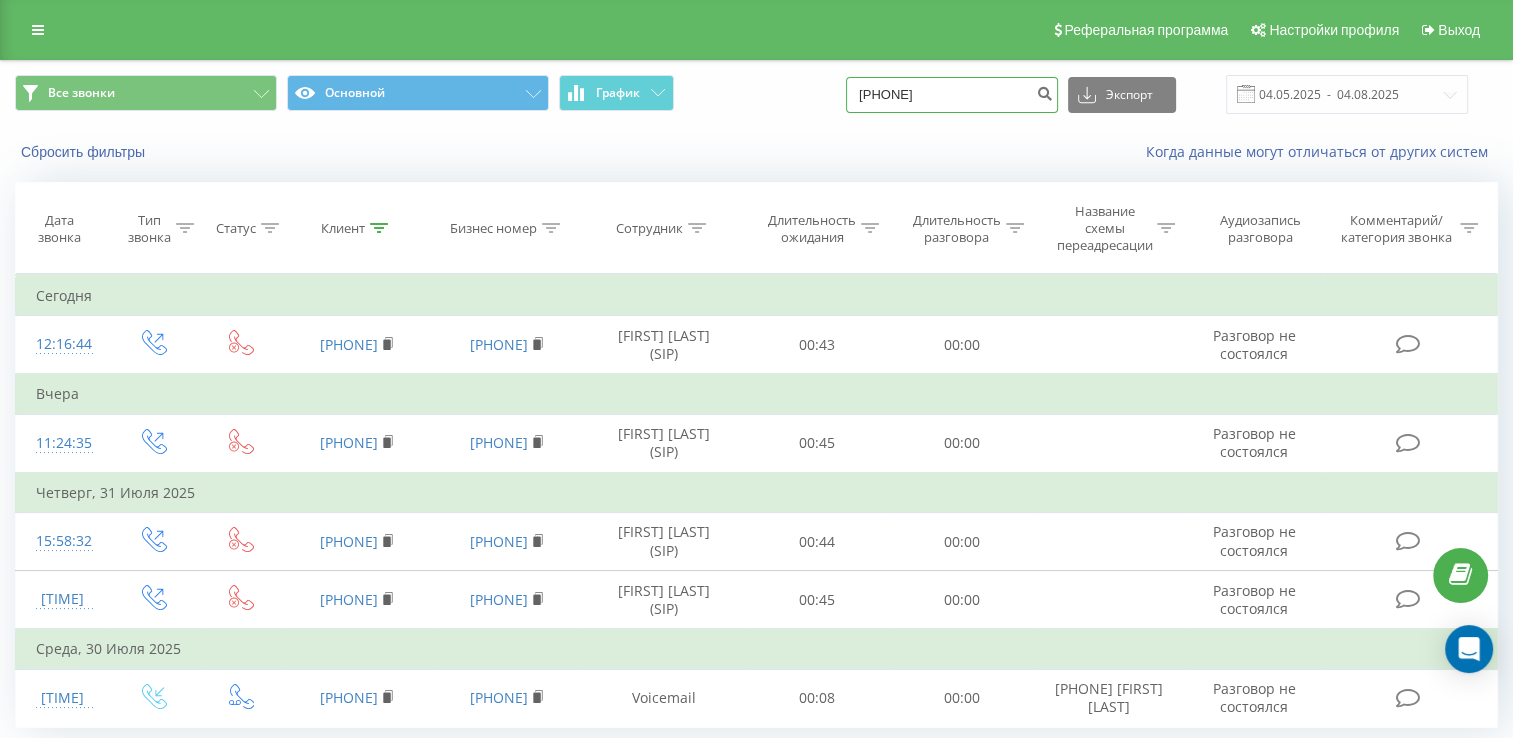 click on "[PHONE]" at bounding box center [952, 95] 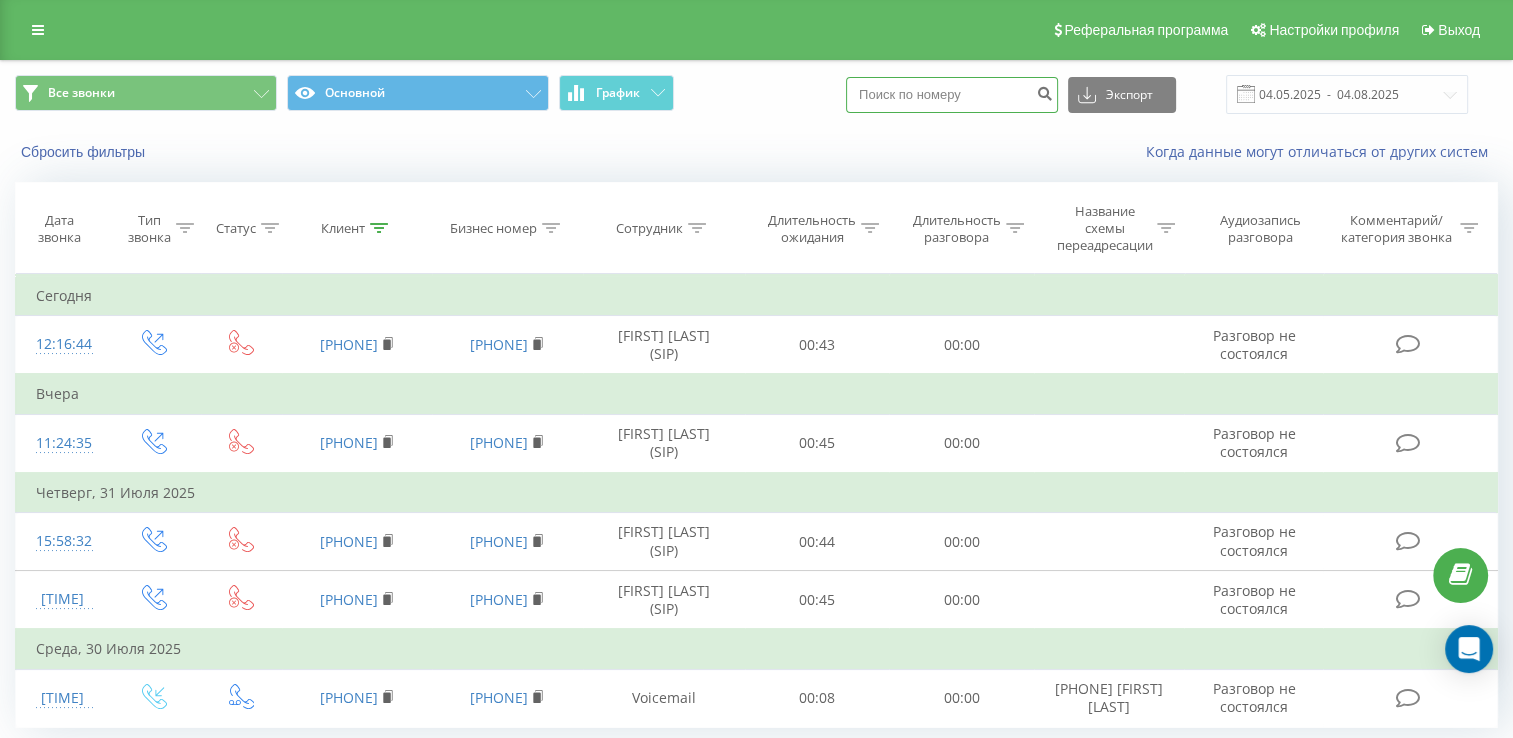 type 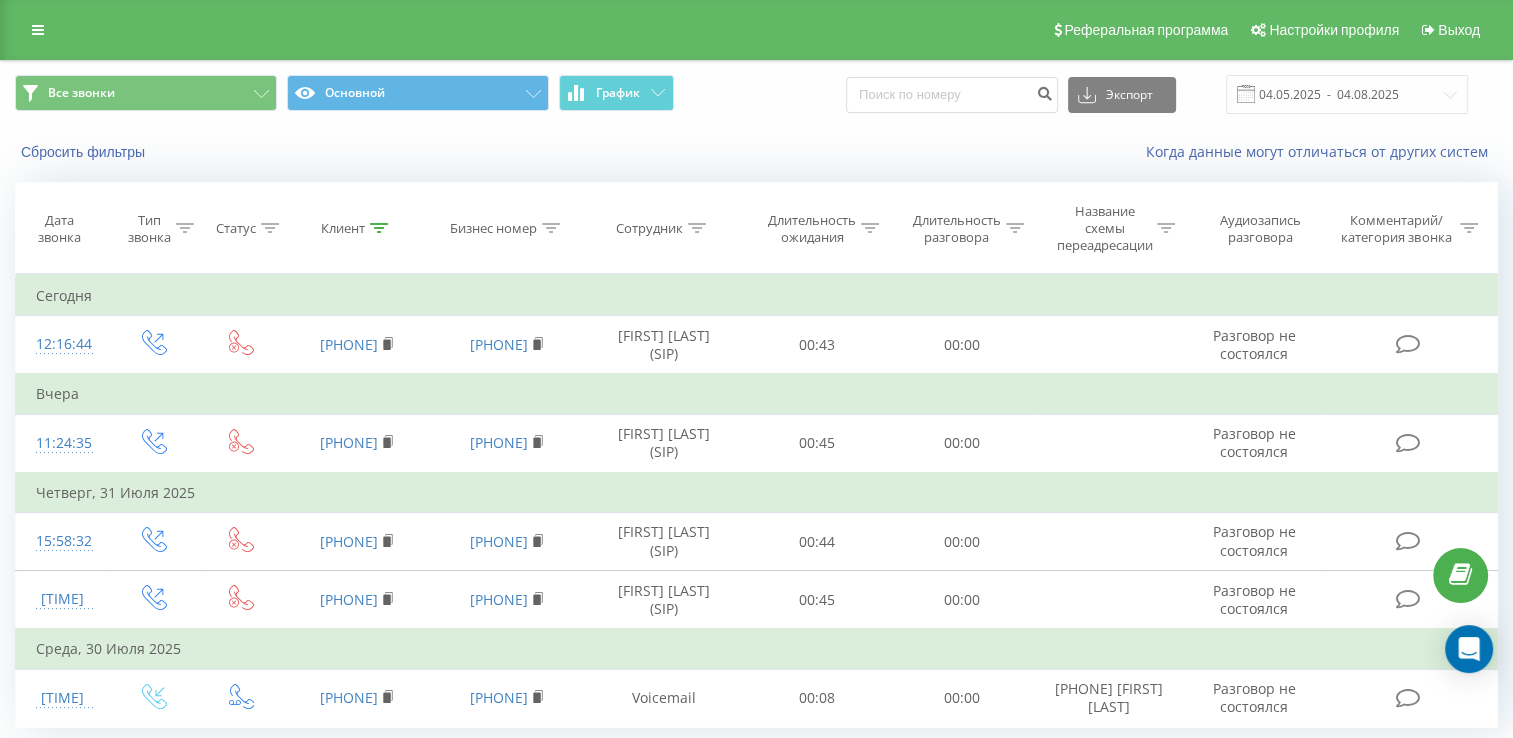 click on "Сбросить фильтры Когда данные могут отличаться от других систем" at bounding box center [756, 152] 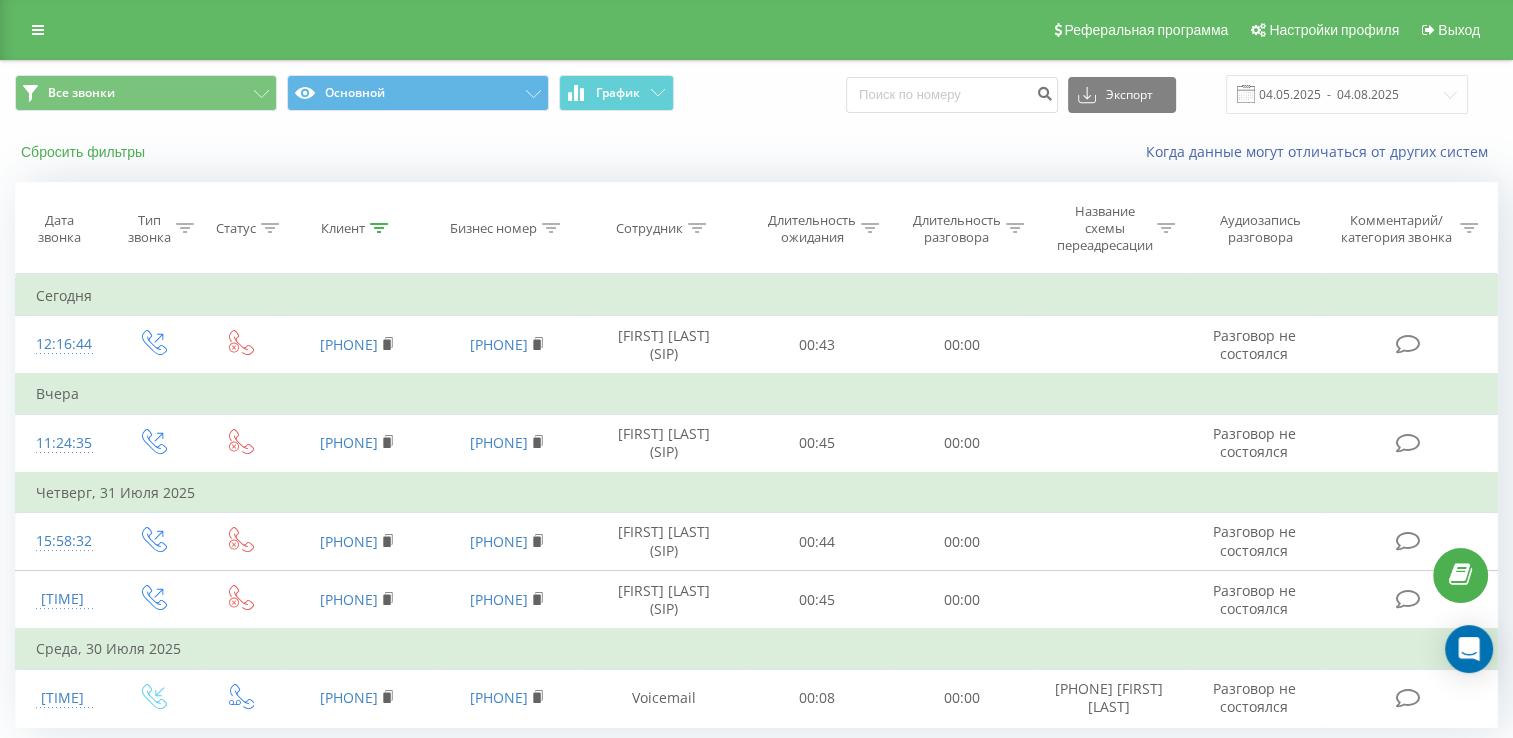 click on "Сбросить фильтры" at bounding box center [85, 152] 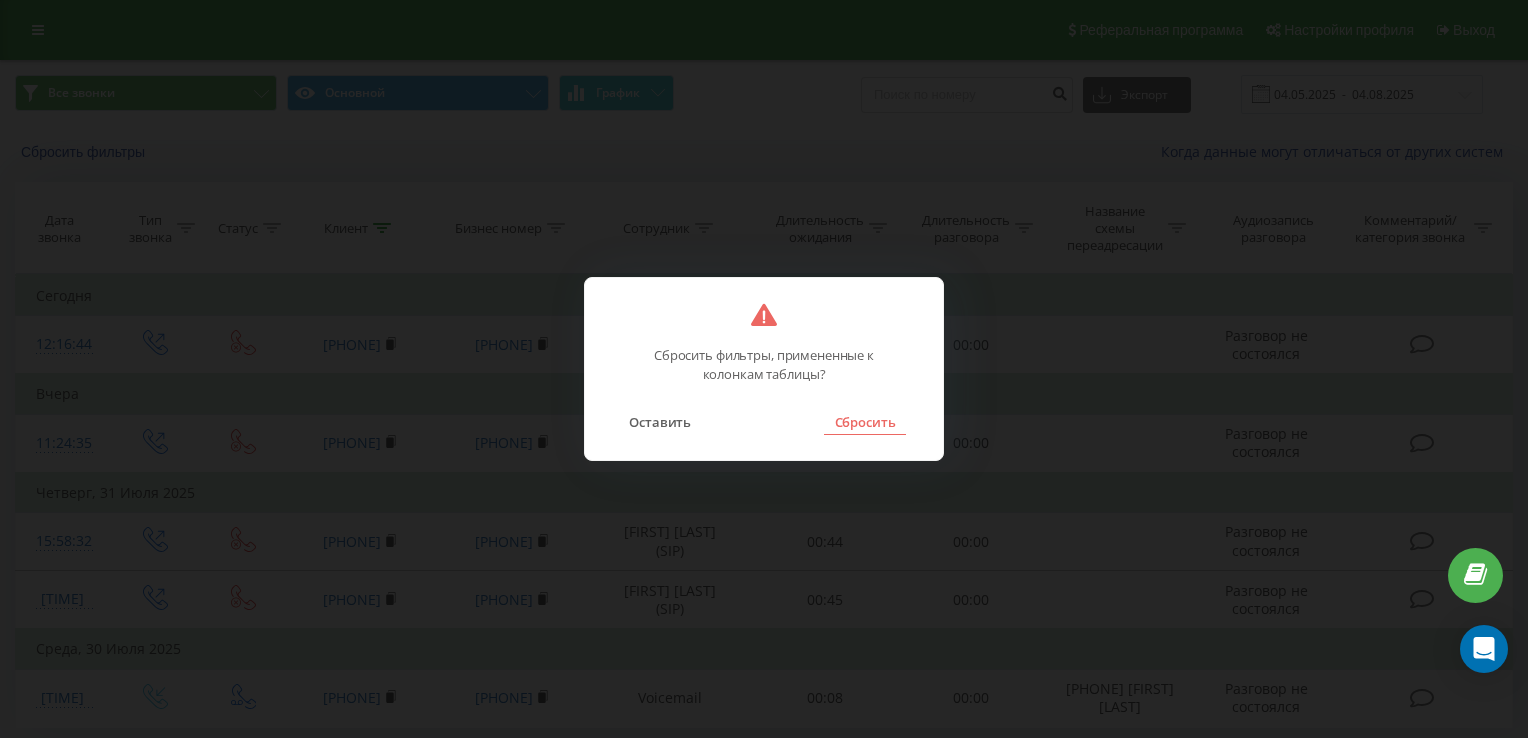 click on "Сбросить" at bounding box center [864, 422] 